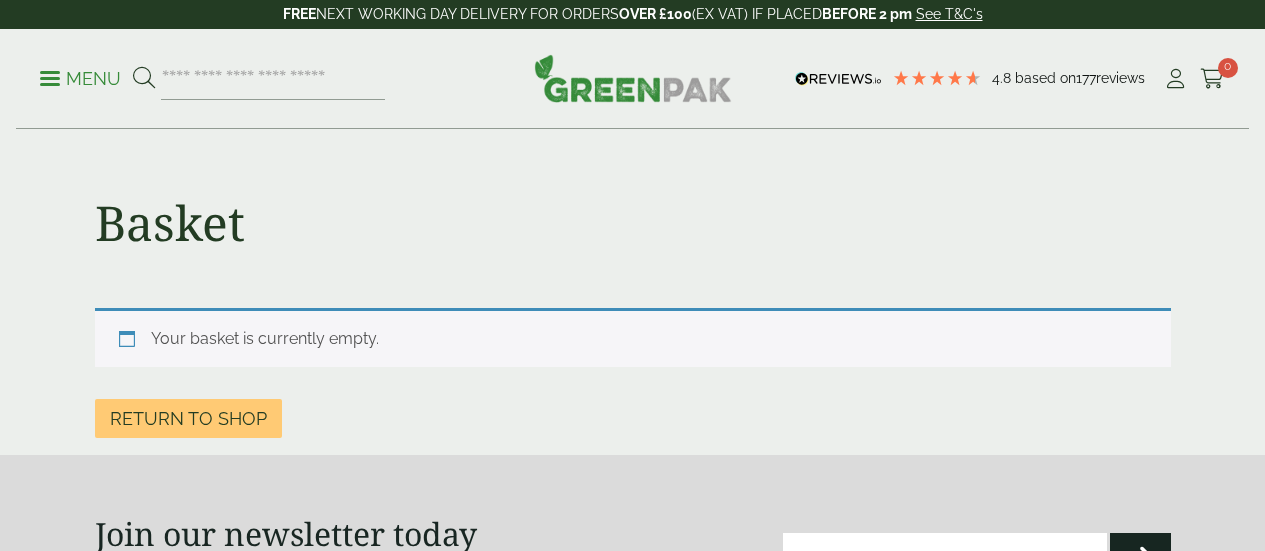 scroll, scrollTop: 0, scrollLeft: 0, axis: both 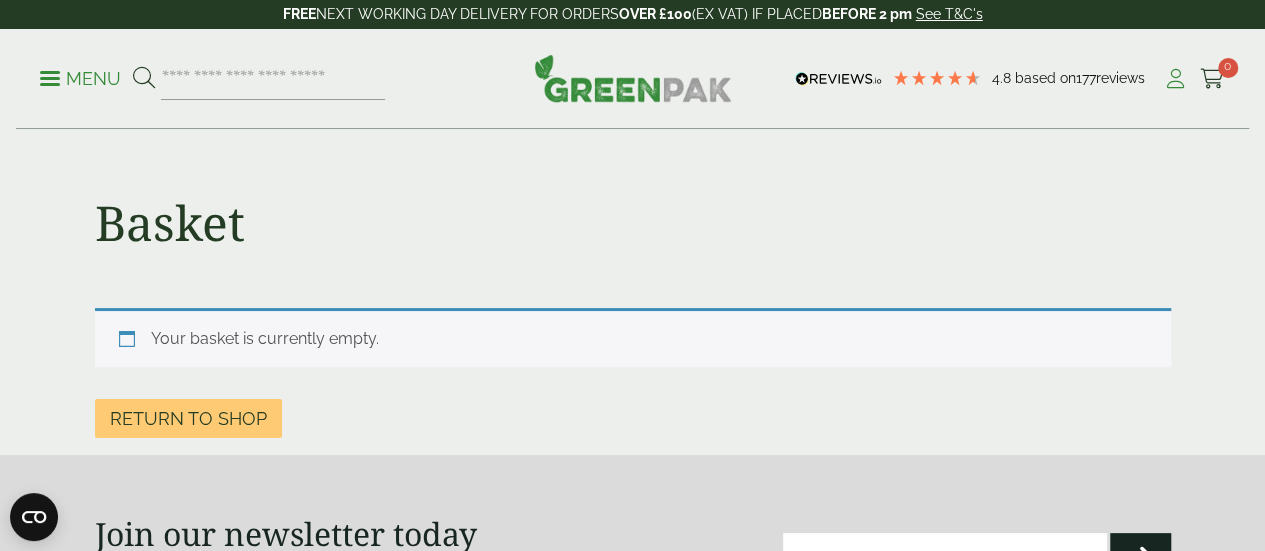 click at bounding box center (1175, 79) 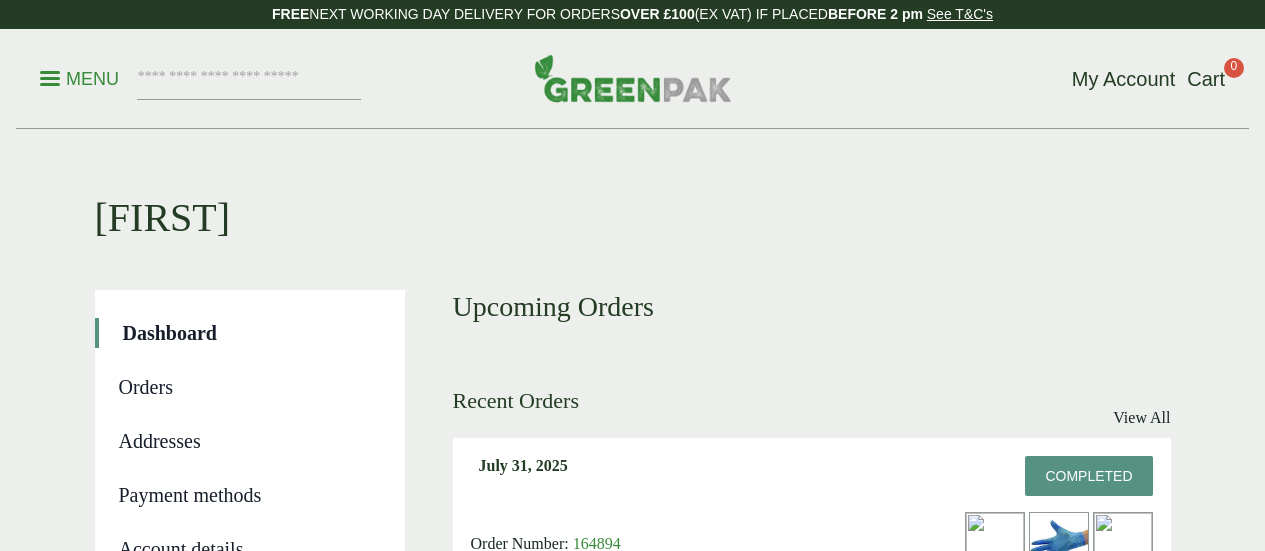 scroll, scrollTop: 0, scrollLeft: 0, axis: both 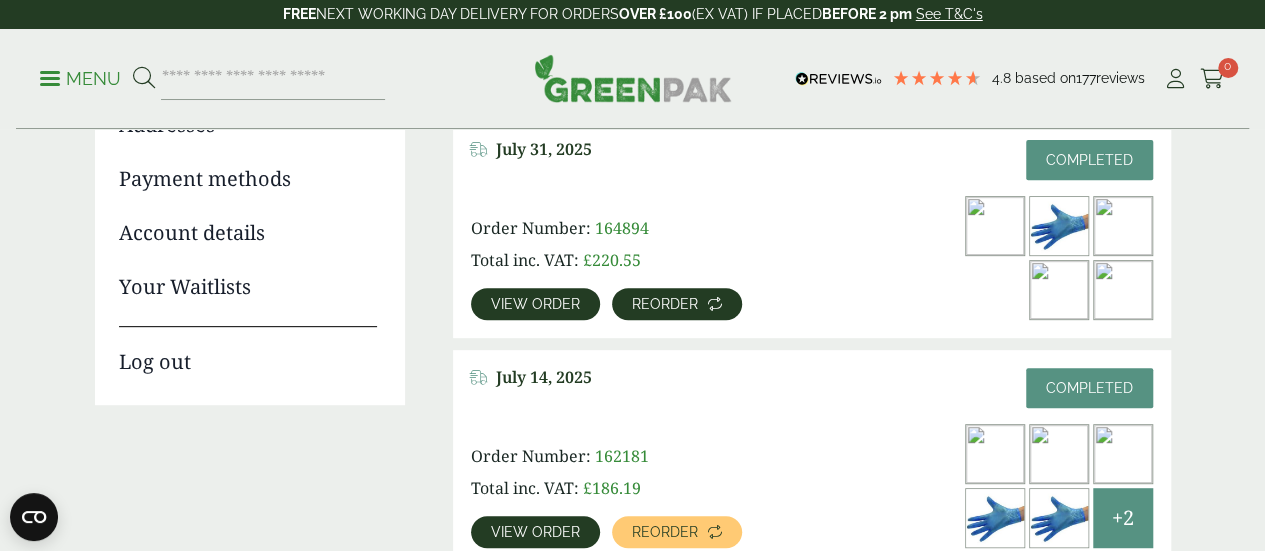 click on "Reorder" at bounding box center (677, 304) 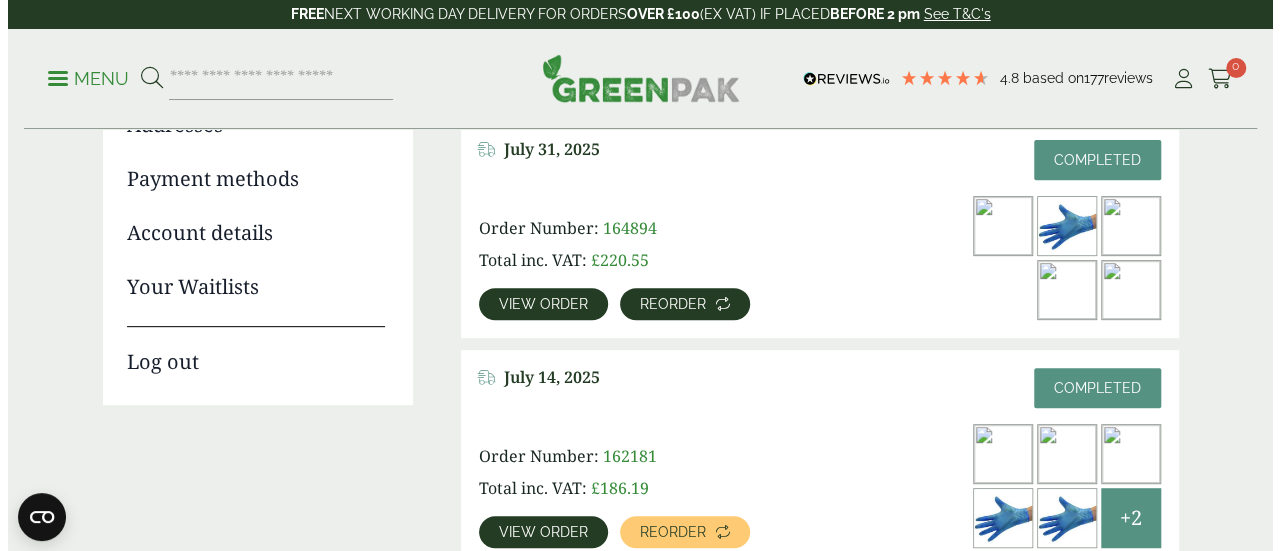 scroll, scrollTop: 0, scrollLeft: 0, axis: both 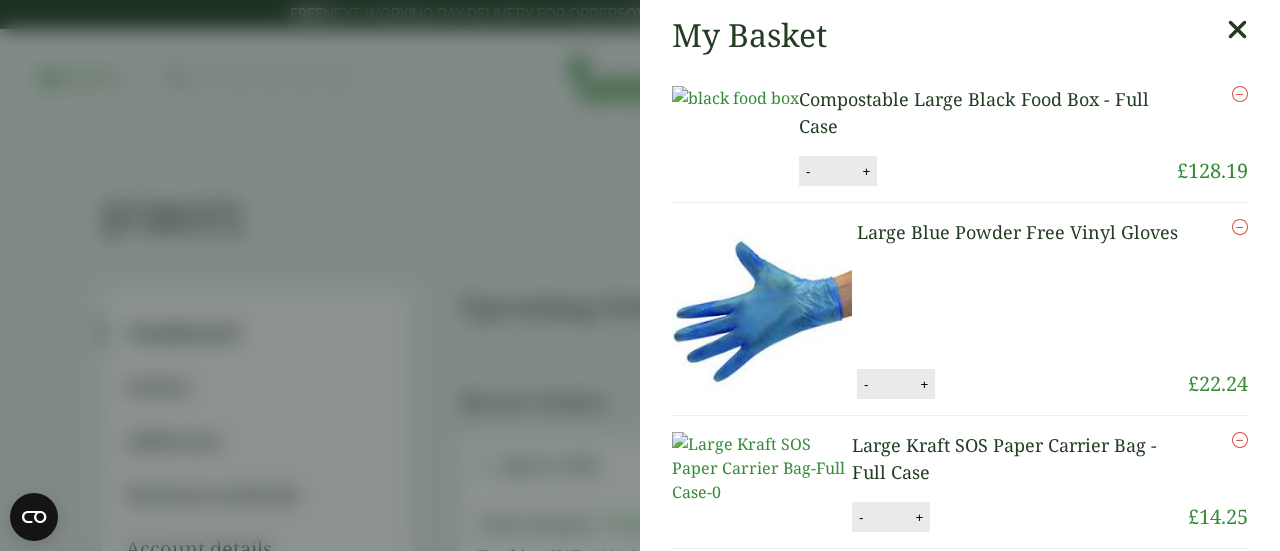 click at bounding box center [1240, 227] 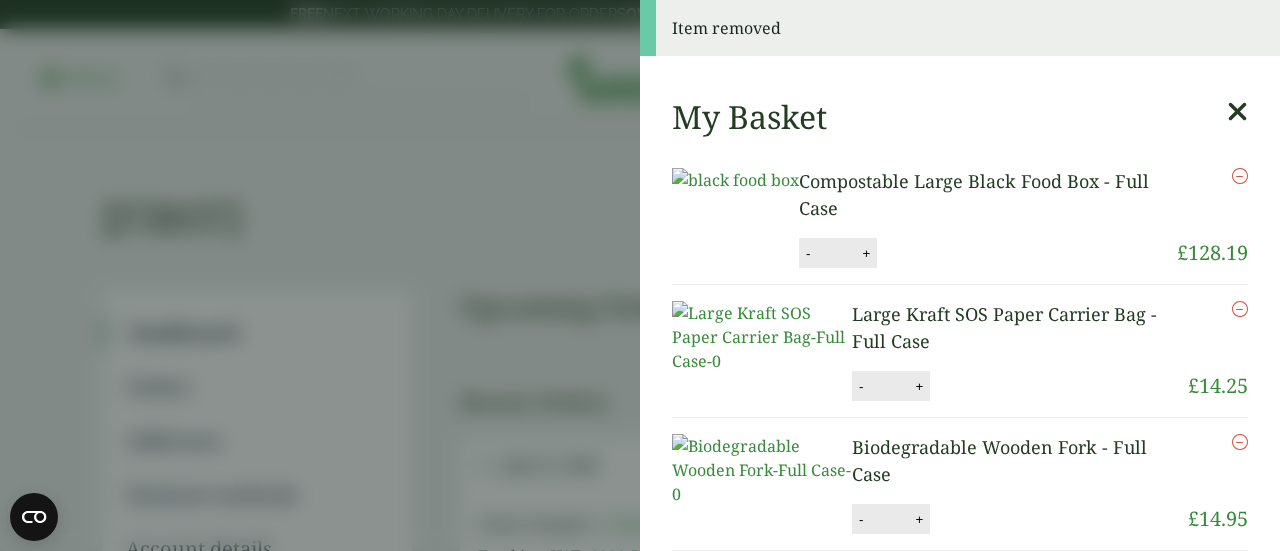 click at bounding box center [1240, 309] 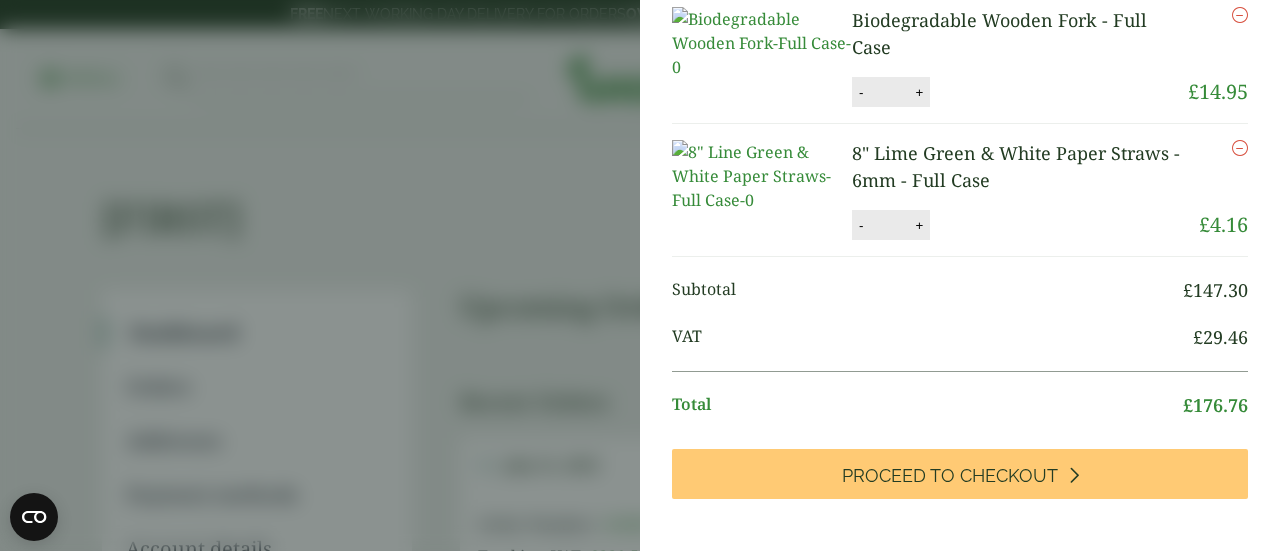 scroll, scrollTop: 350, scrollLeft: 0, axis: vertical 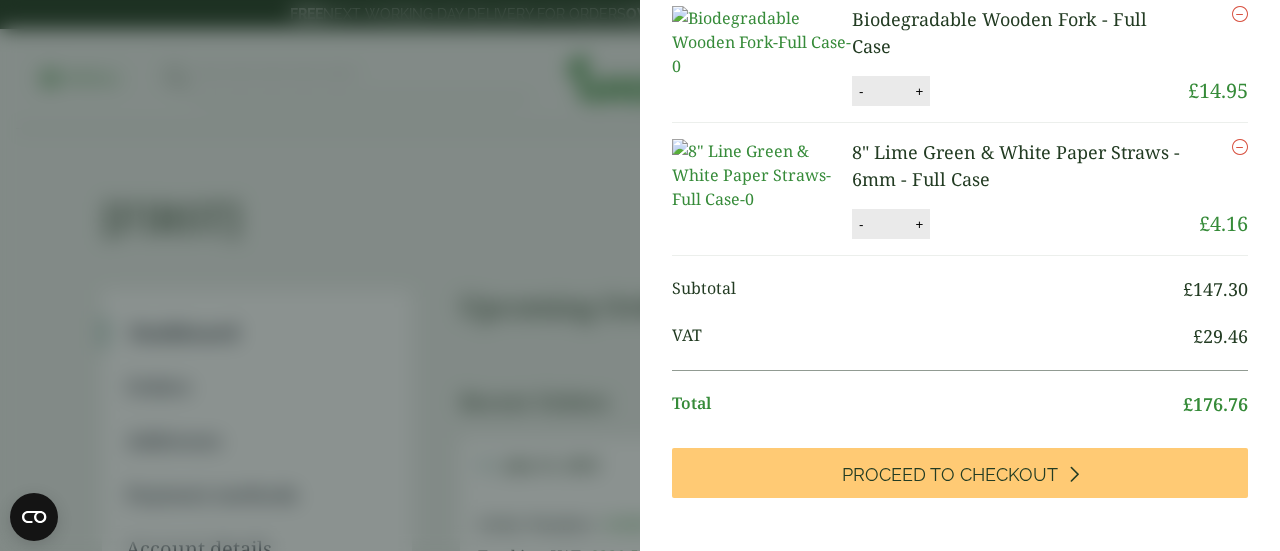 click at bounding box center (1240, 147) 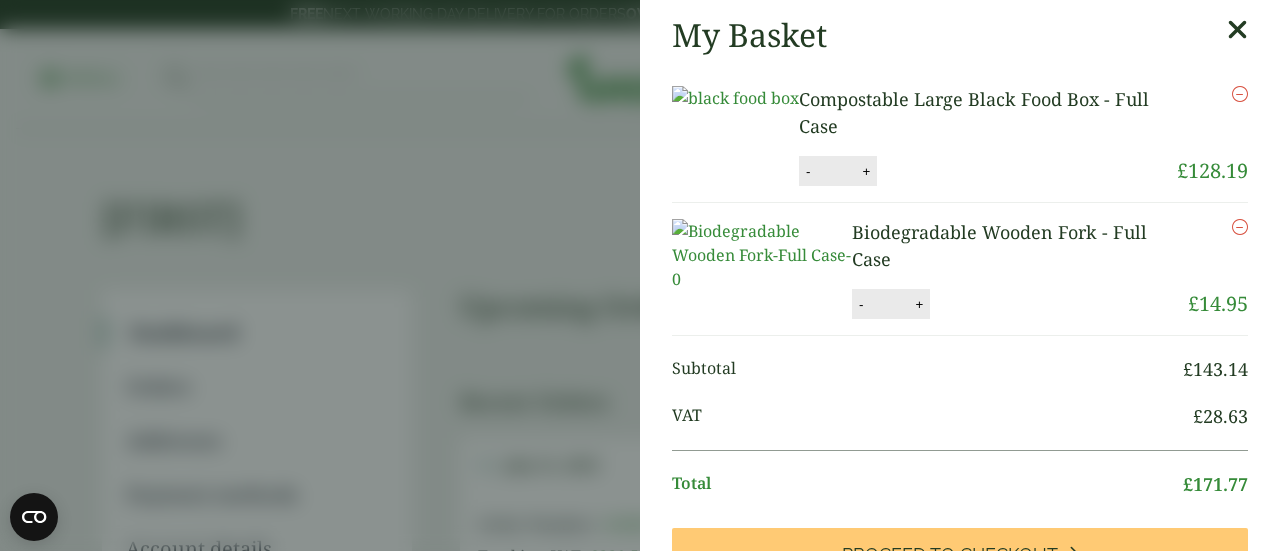 scroll, scrollTop: 0, scrollLeft: 0, axis: both 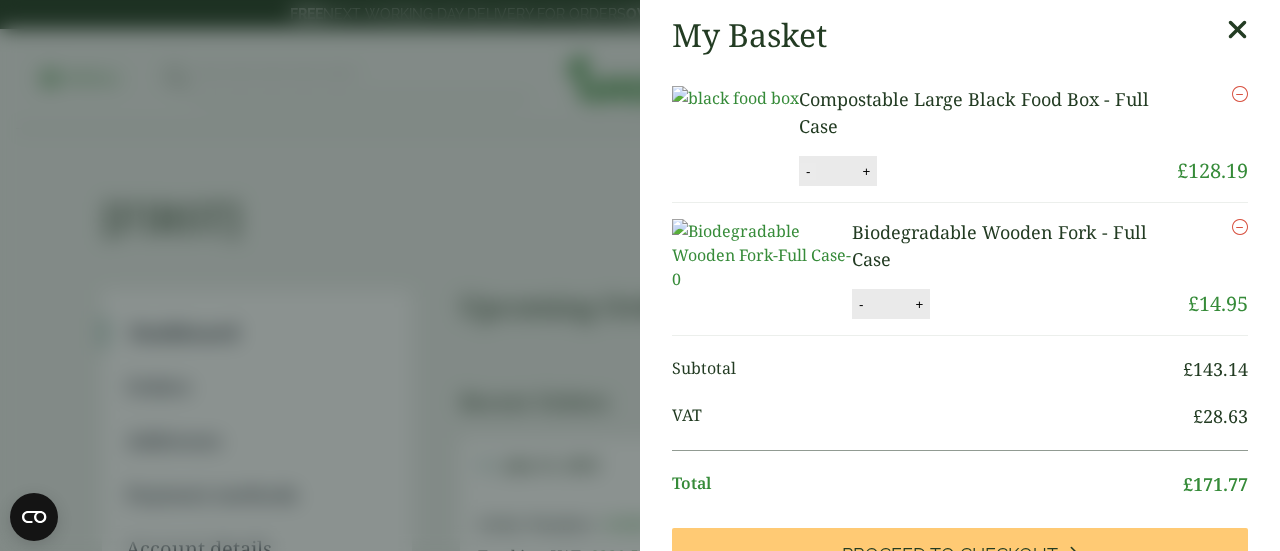 click on "-" at bounding box center [808, 171] 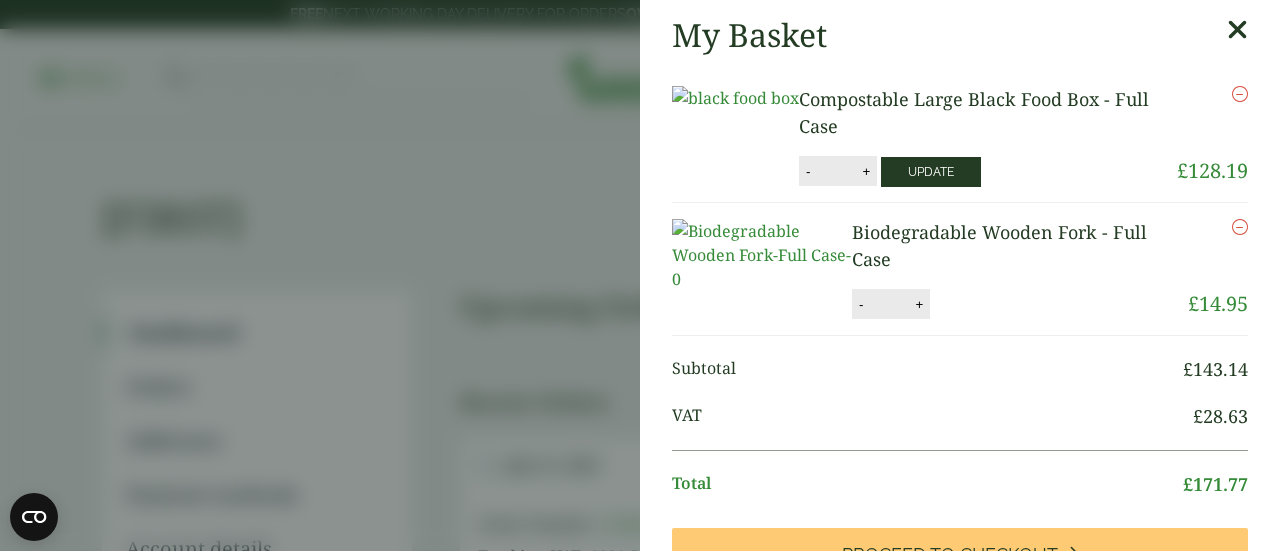 click on "Update" at bounding box center (931, 172) 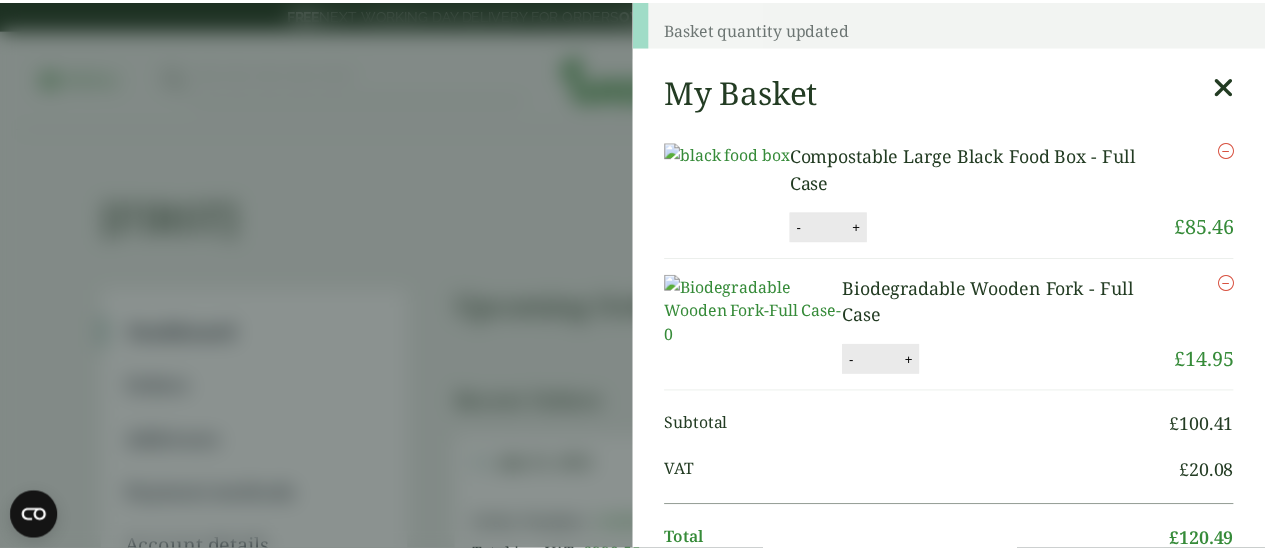 scroll, scrollTop: 0, scrollLeft: 0, axis: both 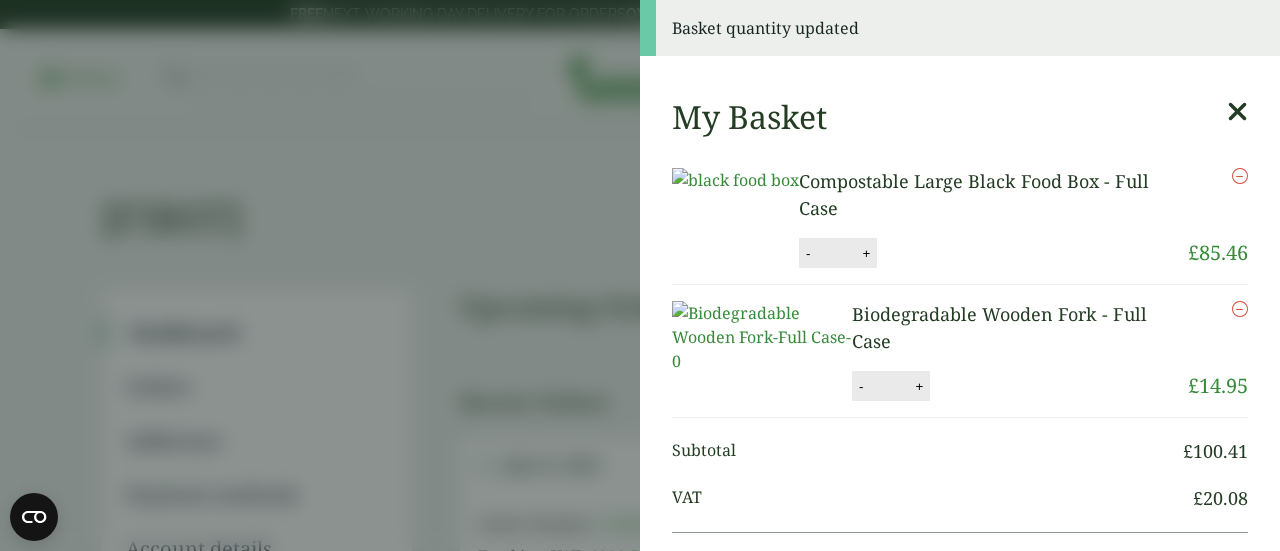 click on "Basket quantity updated
My Basket
Compostable Large Black Food Box - Full Case
Compostable Large Black Food Box - Full Case quantity
- * +
Update
Remove
£ 85.46" at bounding box center [640, 275] 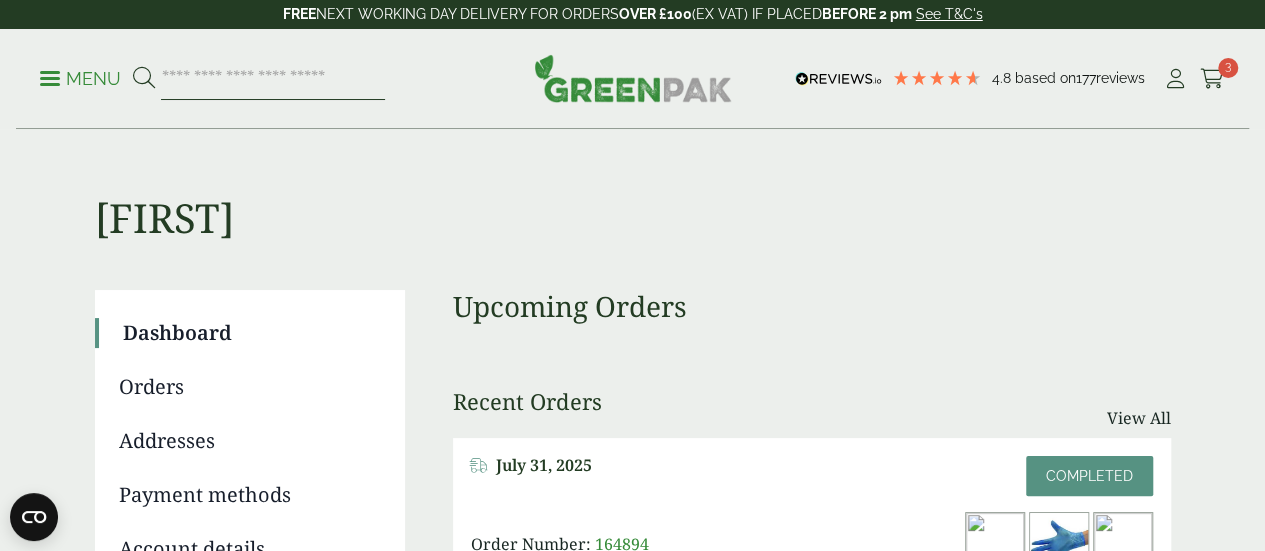 click at bounding box center (273, 79) 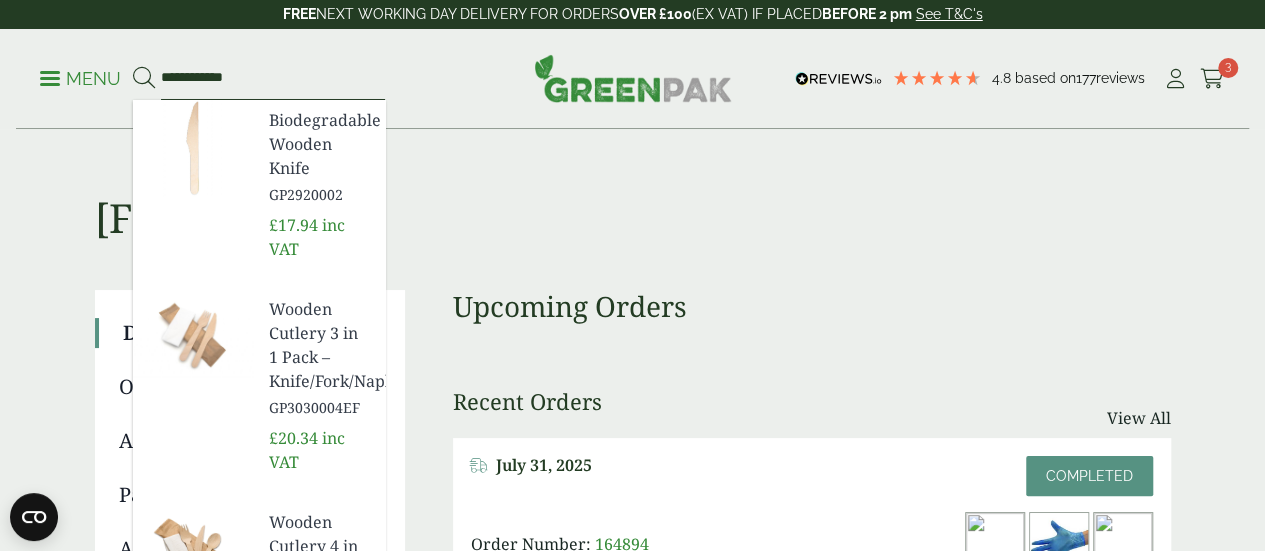 type on "**********" 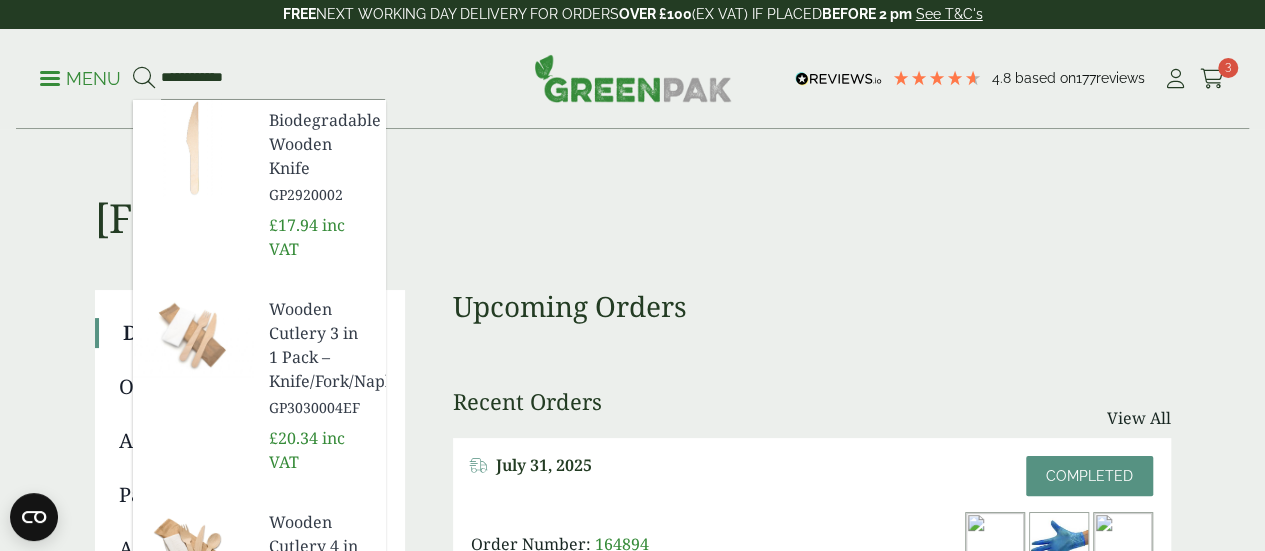 click on "Biodegradable Wooden Knife" at bounding box center (319, 144) 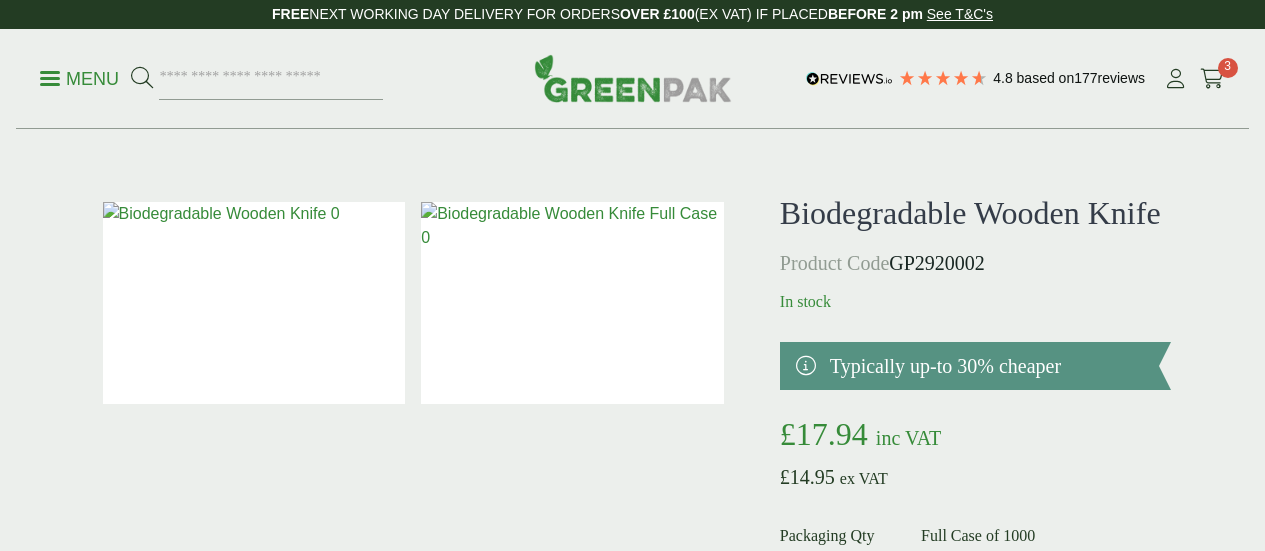 scroll, scrollTop: 0, scrollLeft: 0, axis: both 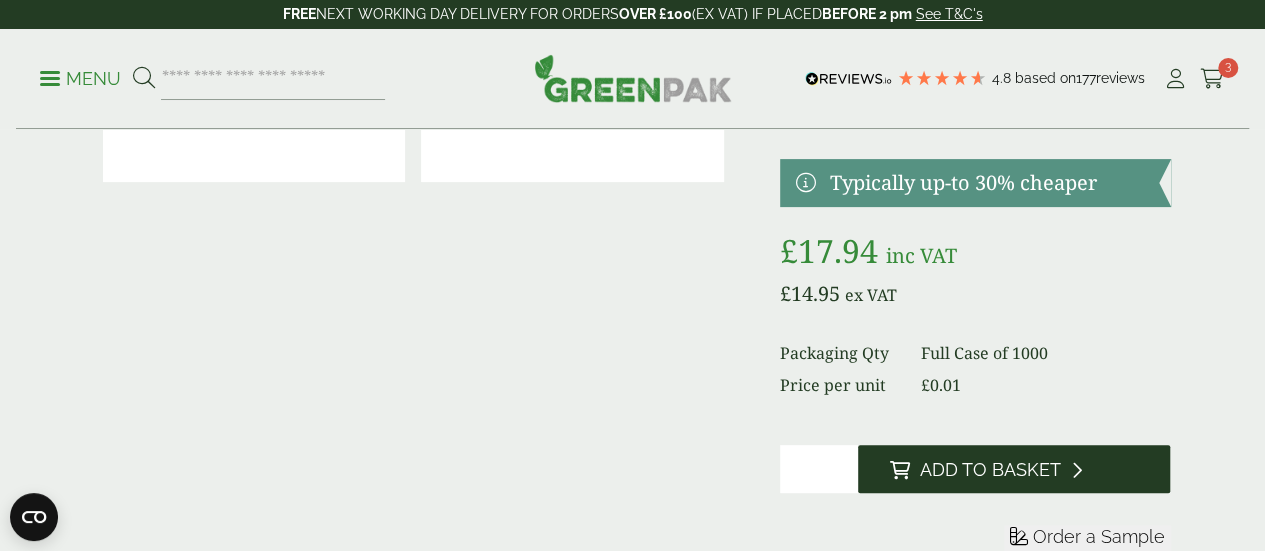 click on "Add to Basket" at bounding box center (1014, 469) 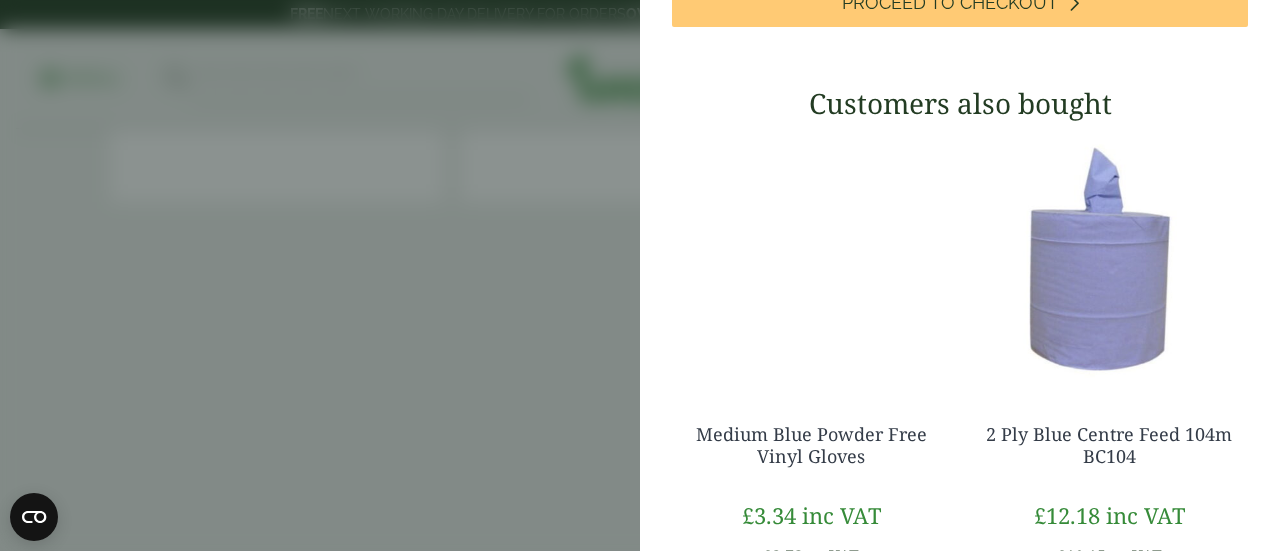 scroll, scrollTop: 758, scrollLeft: 0, axis: vertical 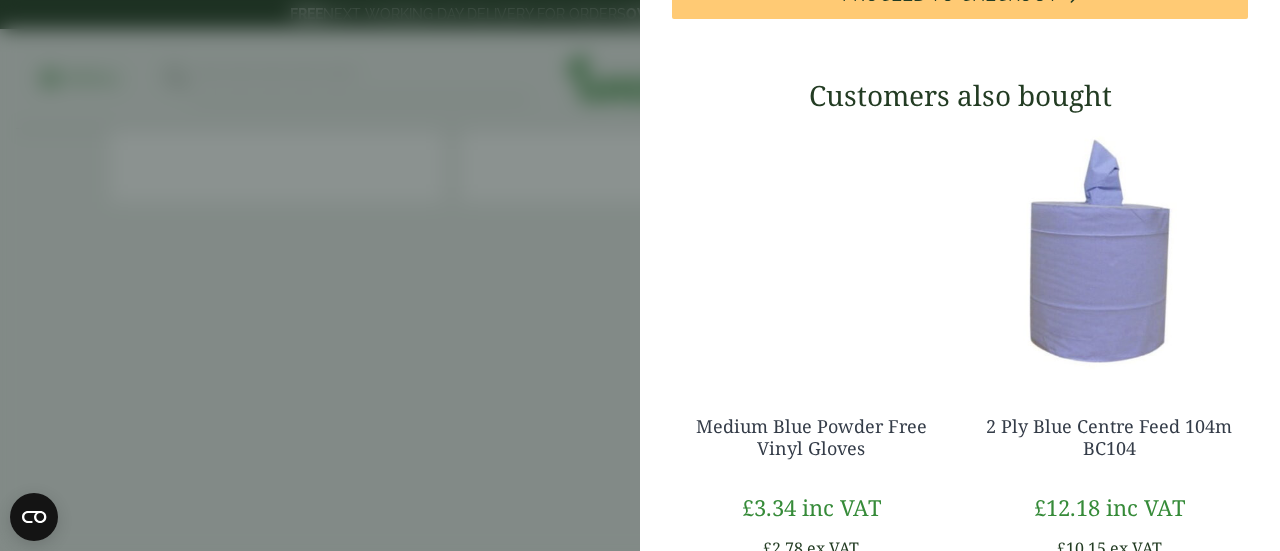 click on "My Basket
Compostable Large Black Food Box - Full Case
Compostable Large Black Food Box - Full Case quantity
- * +
Update
Remove
£ 85.46
- * +" at bounding box center (960, 54) 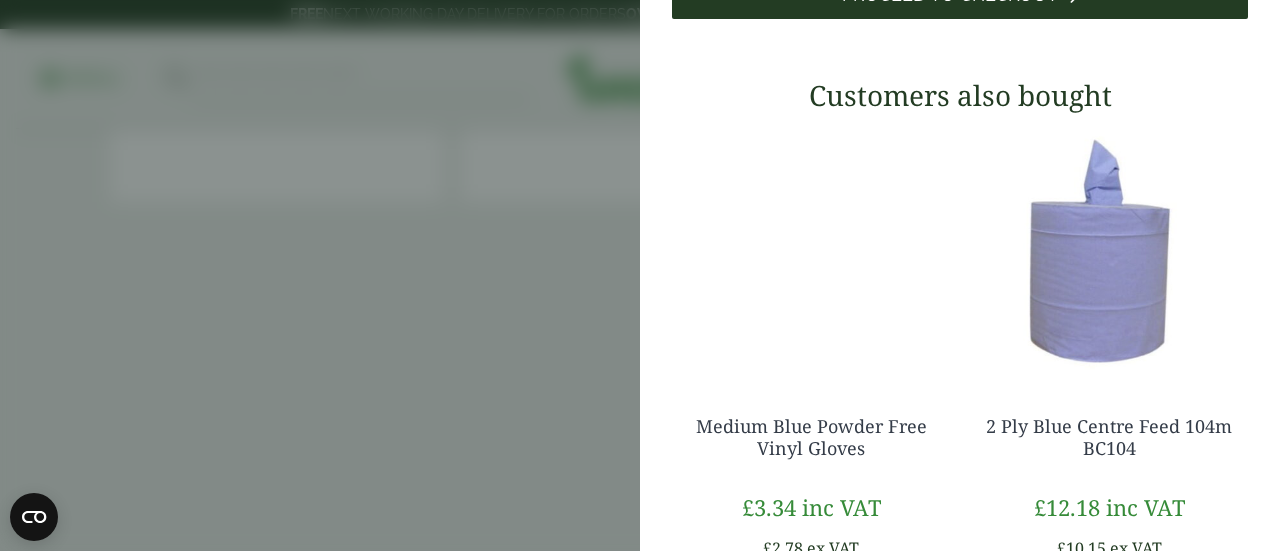 click on "Proceed to Checkout" at bounding box center [950, -5] 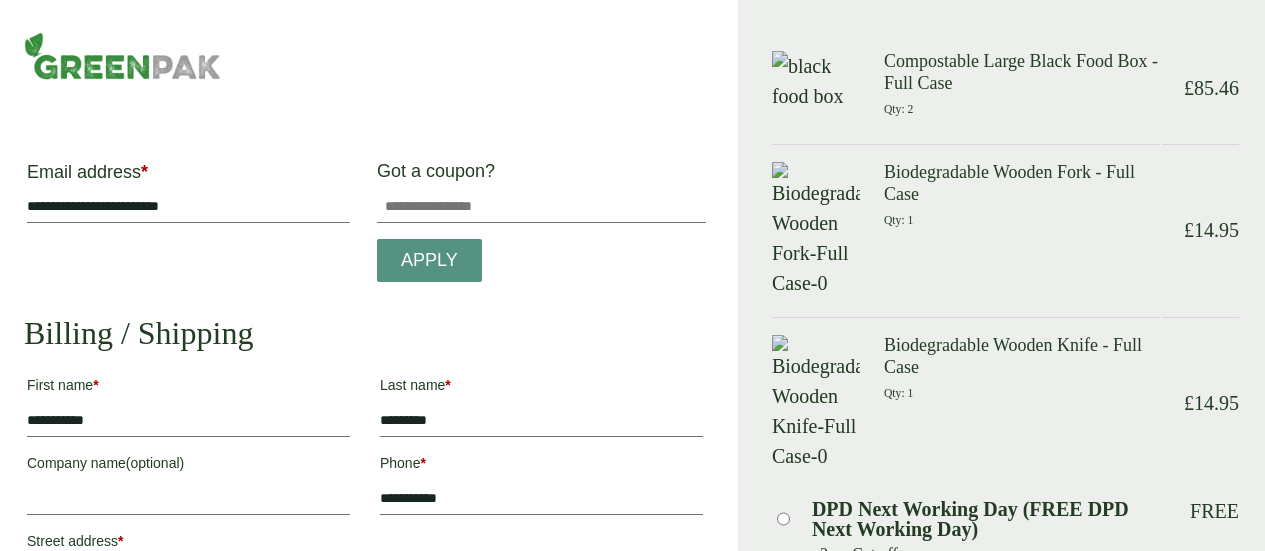scroll, scrollTop: 0, scrollLeft: 0, axis: both 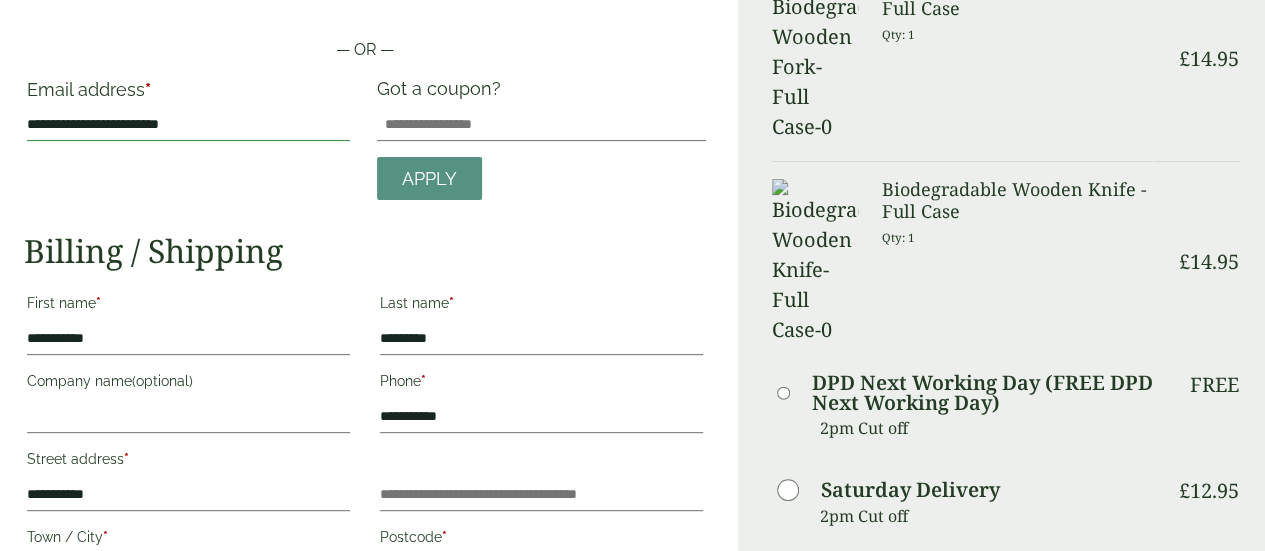 drag, startPoint x: 115, startPoint y: 117, endPoint x: 27, endPoint y: 125, distance: 88.362885 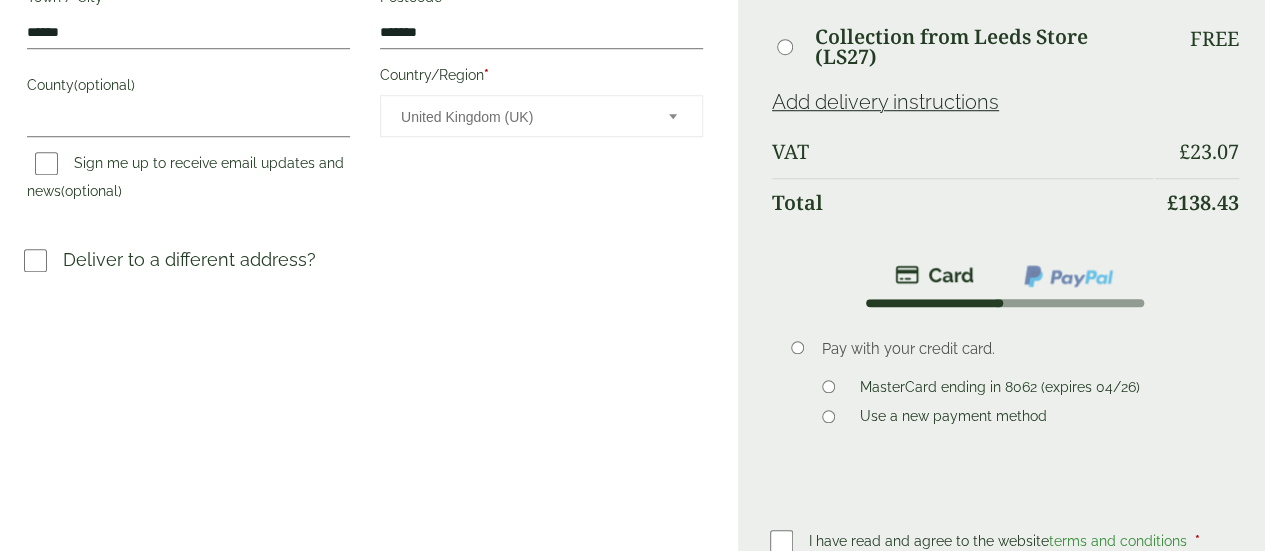 scroll, scrollTop: 726, scrollLeft: 0, axis: vertical 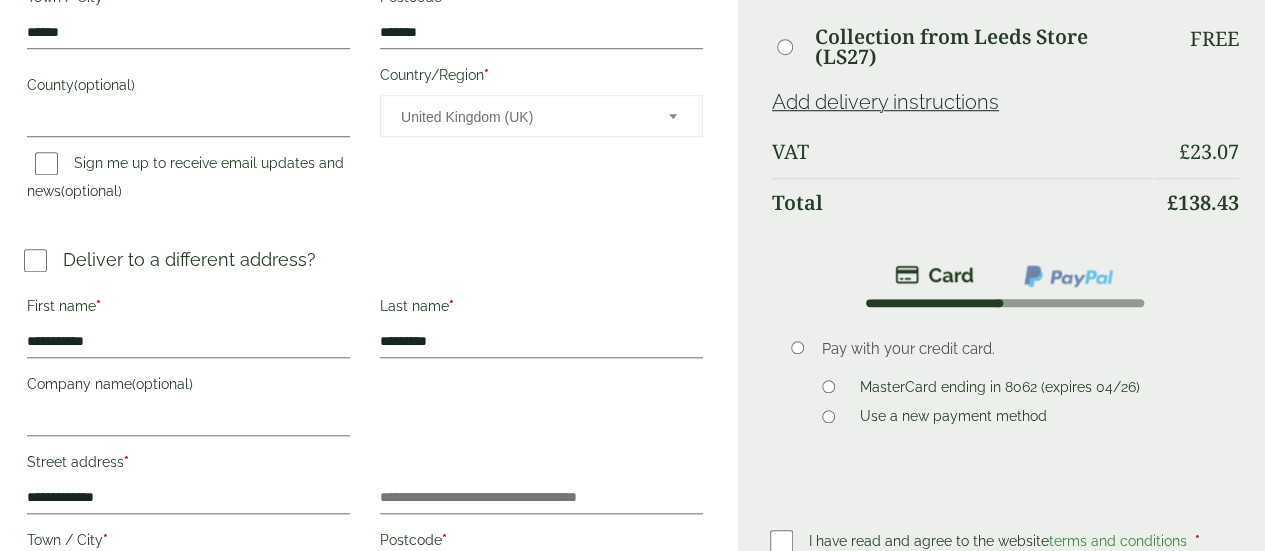 click on "First name  *" at bounding box center (188, 309) 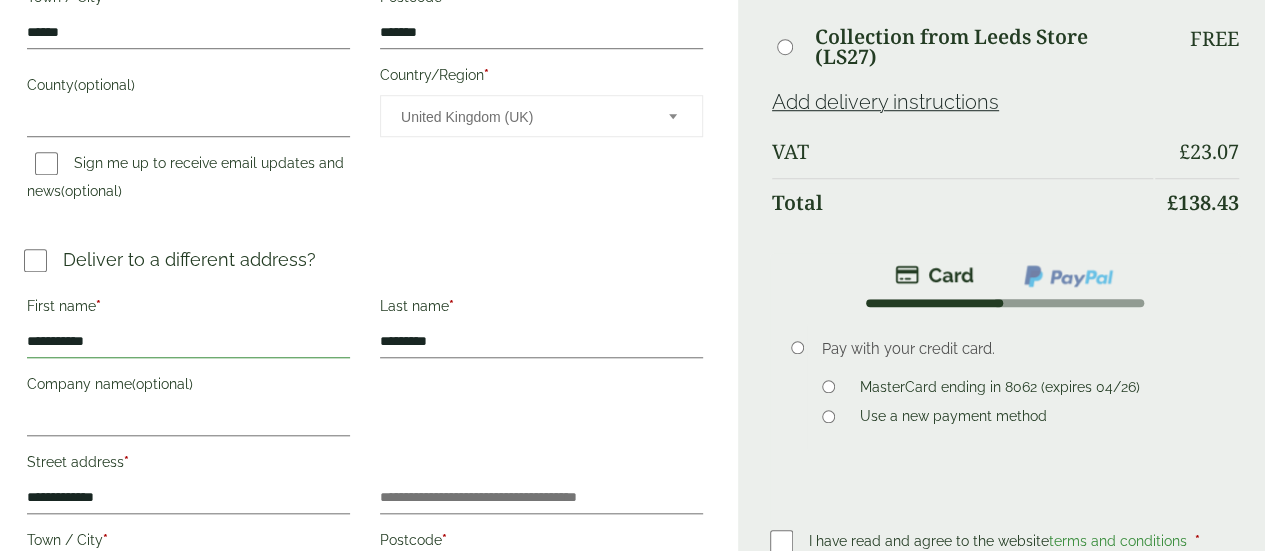 click on "**********" at bounding box center (188, 342) 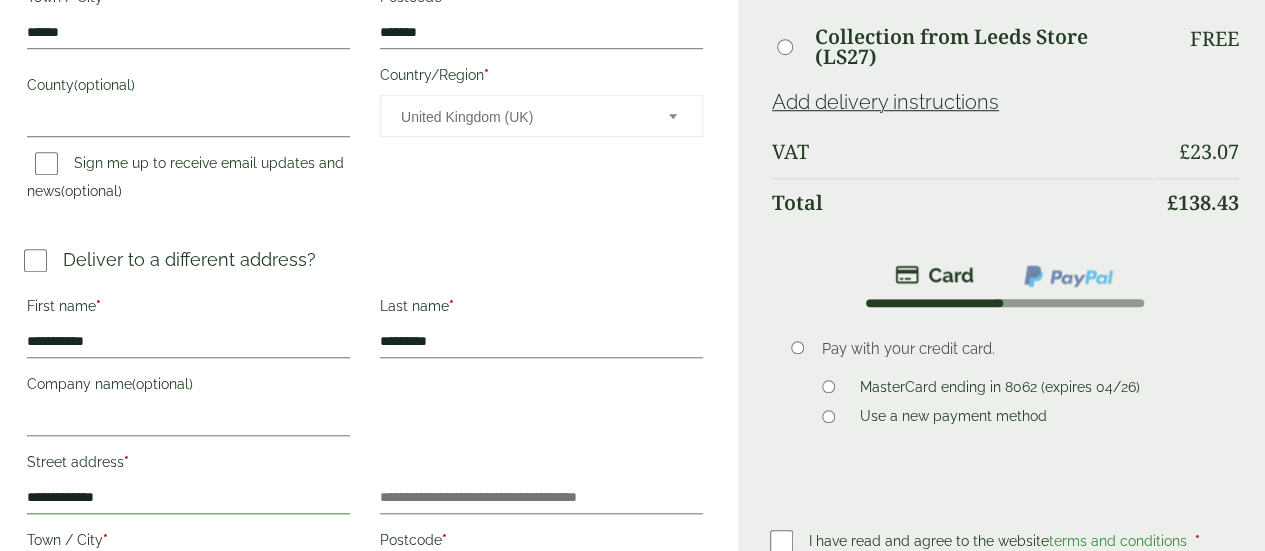 click on "**********" at bounding box center [188, 498] 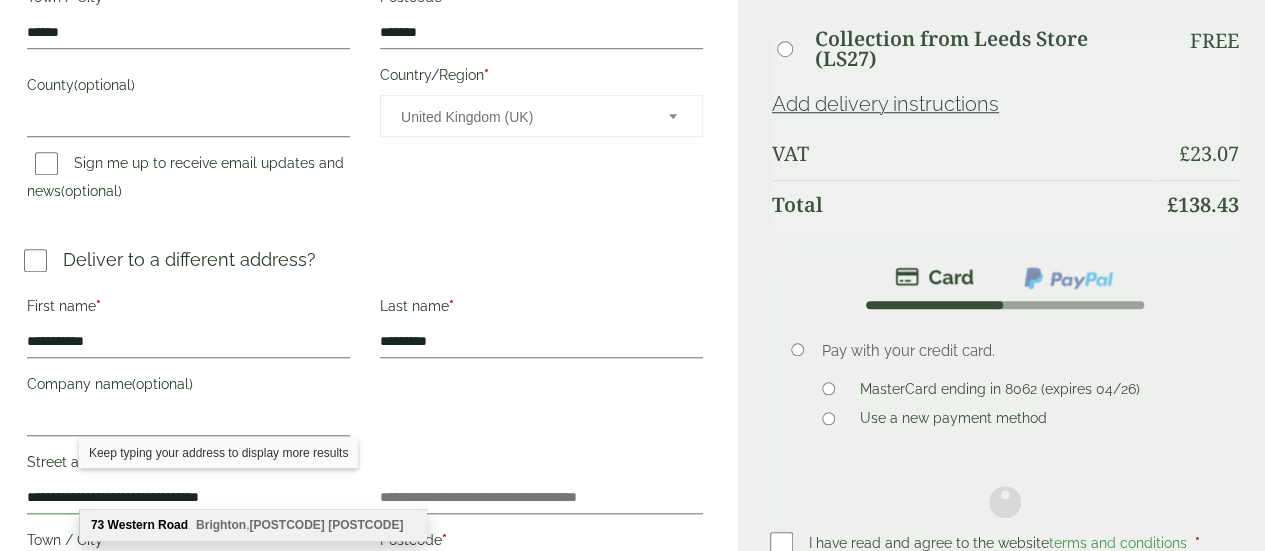 scroll, scrollTop: 0, scrollLeft: 0, axis: both 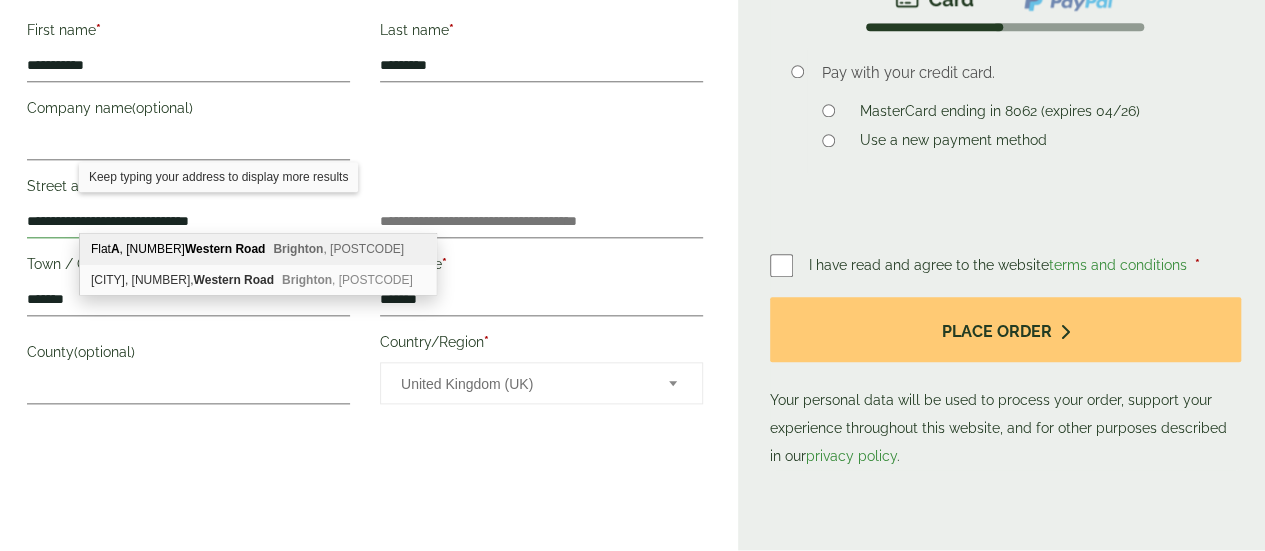 type on "**********" 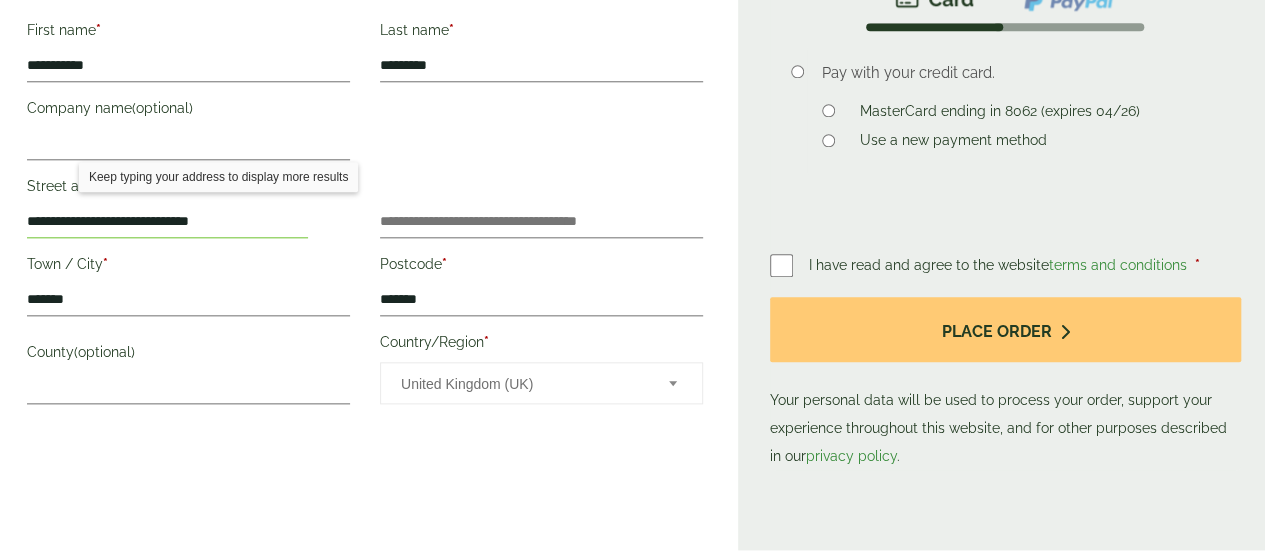 click on "**********" at bounding box center (369, -226) 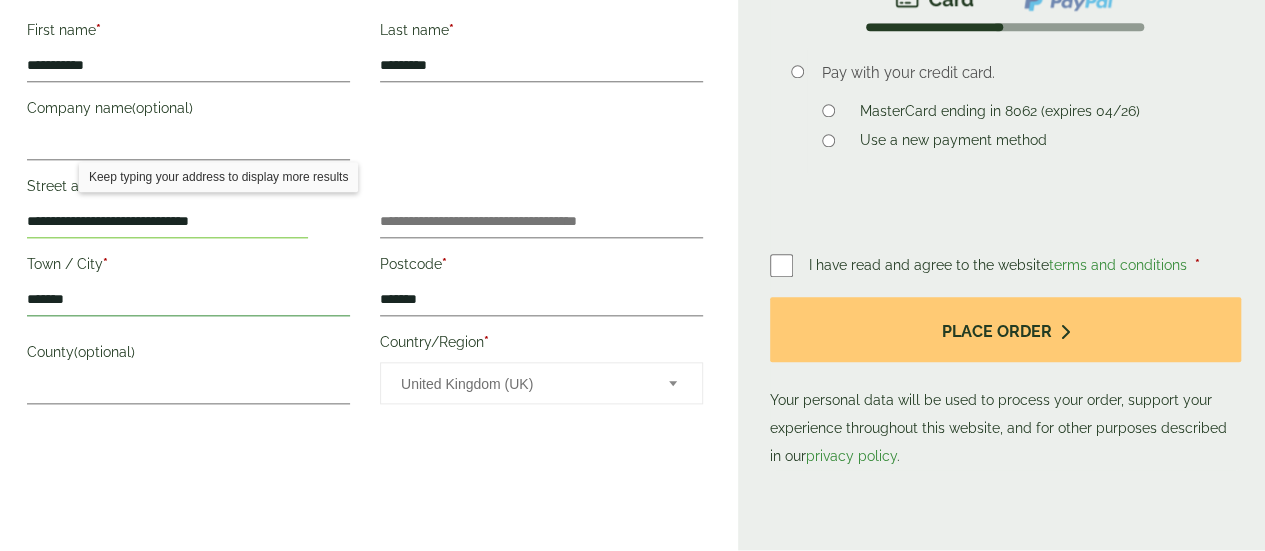 click on "*******" at bounding box center [188, 300] 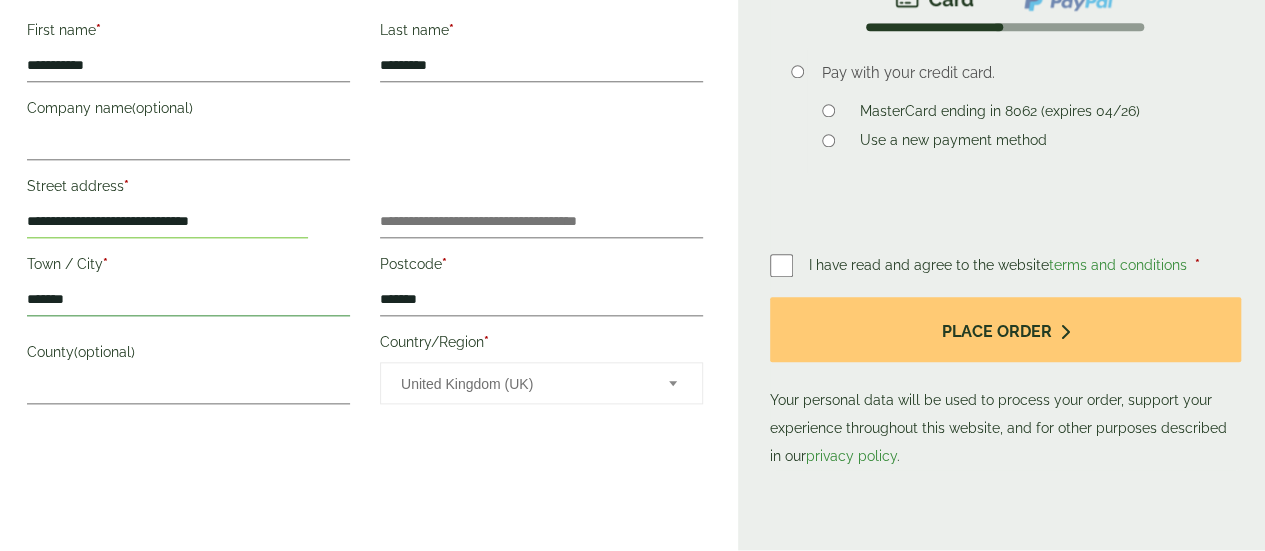 paste on "**********" 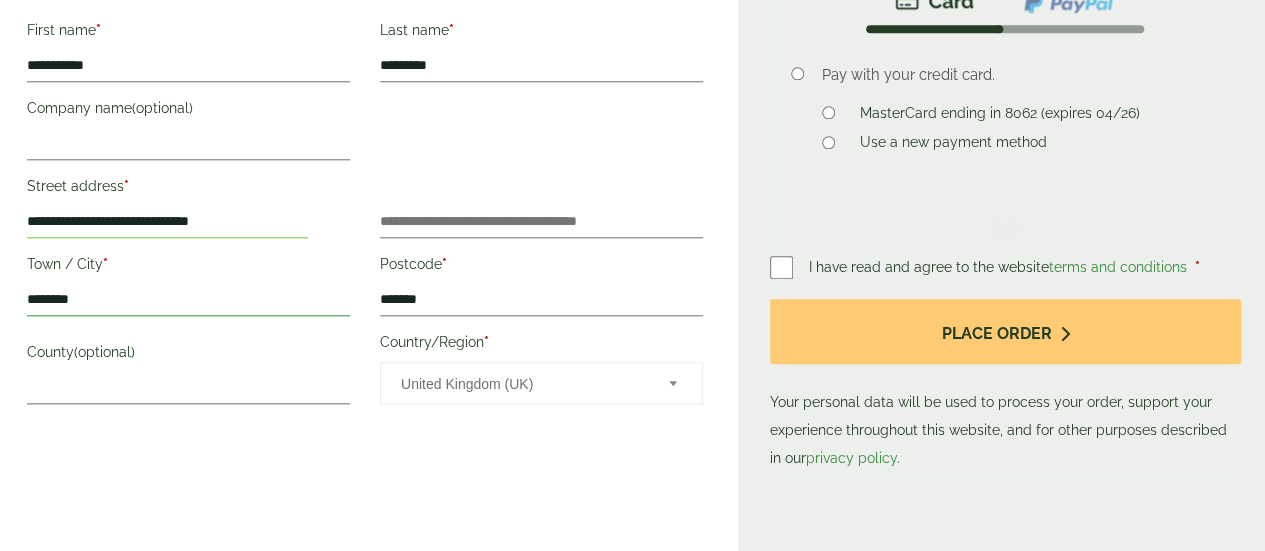 type on "********" 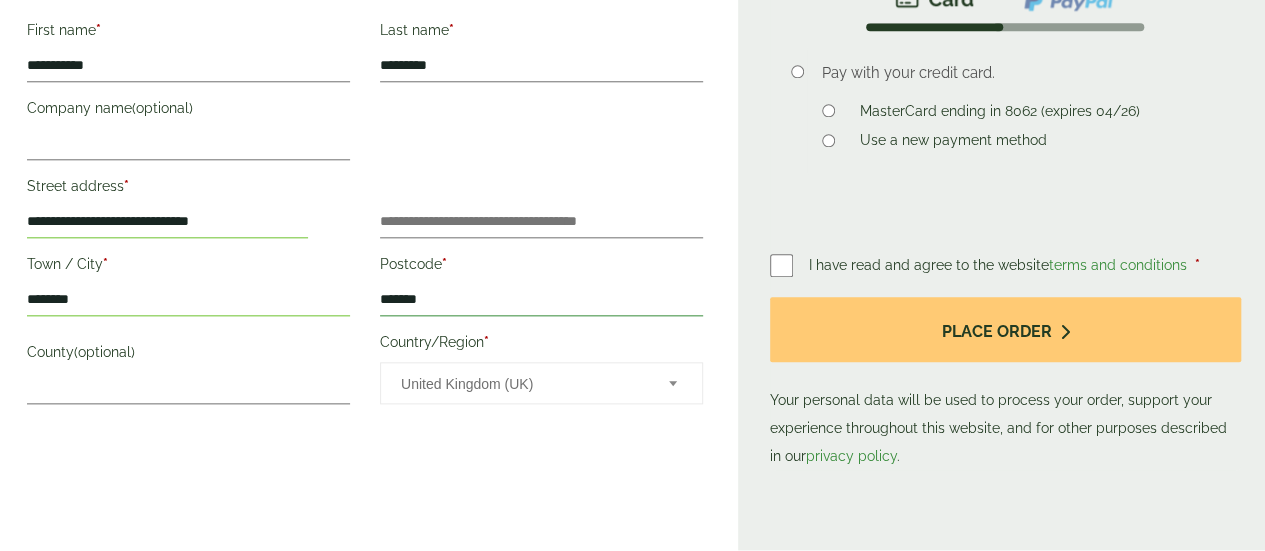click on "*******" at bounding box center (541, 300) 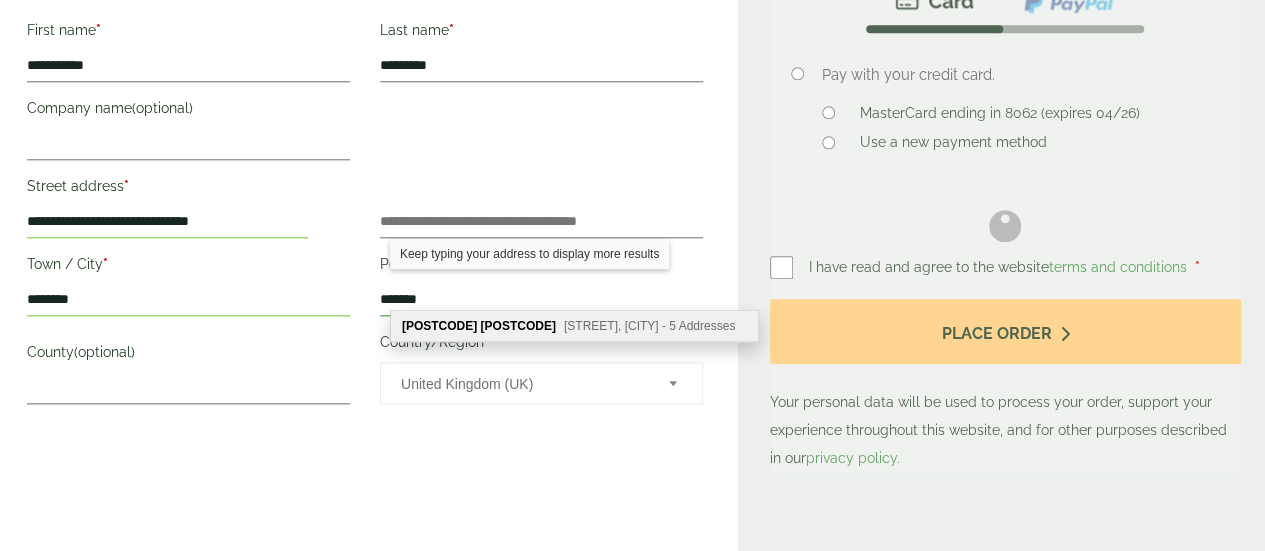 paste 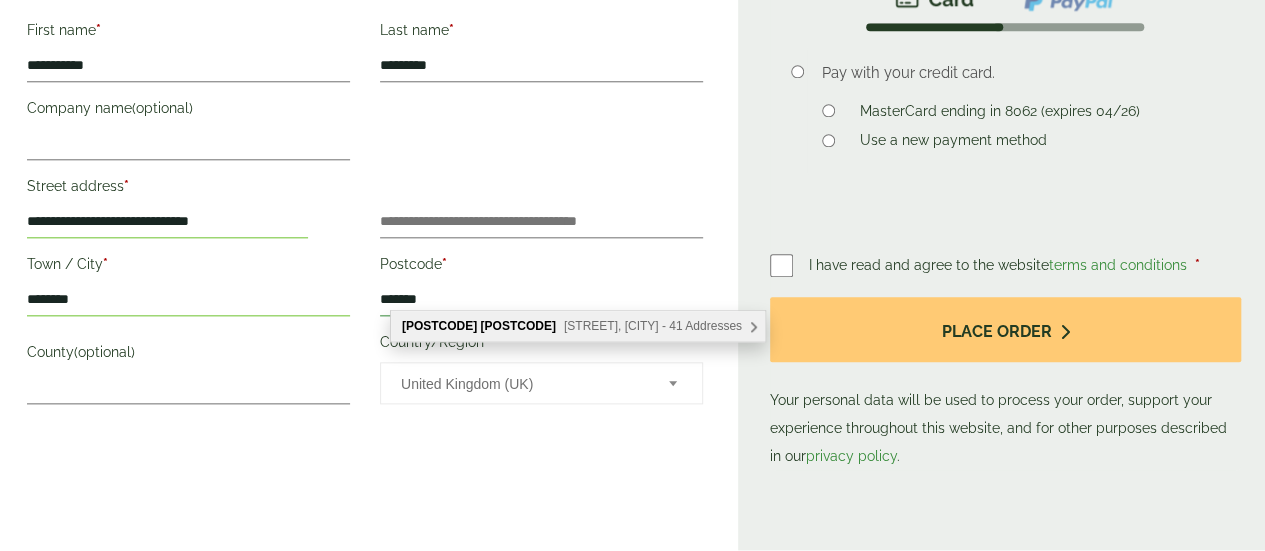 type on "*******" 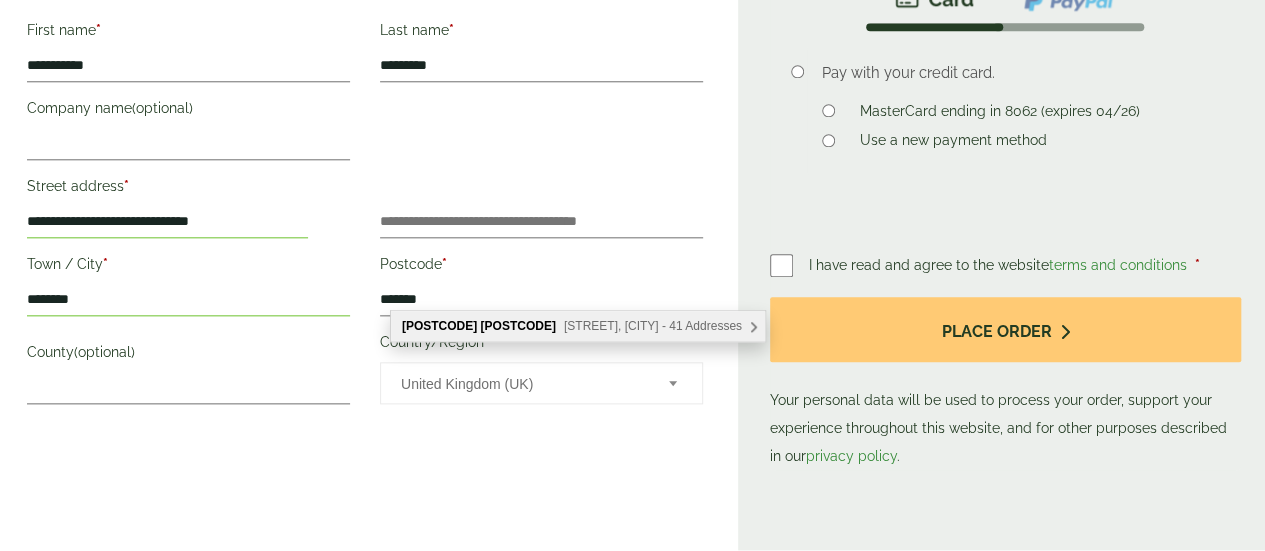 click on "********" at bounding box center (188, 300) 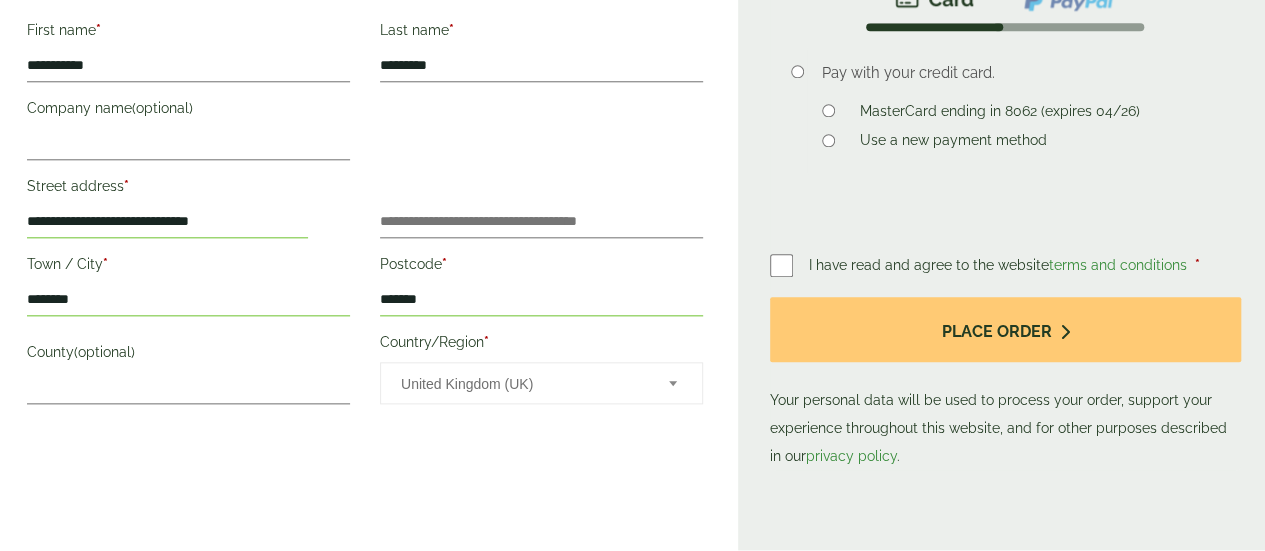 click on "**********" at bounding box center [541, 369] 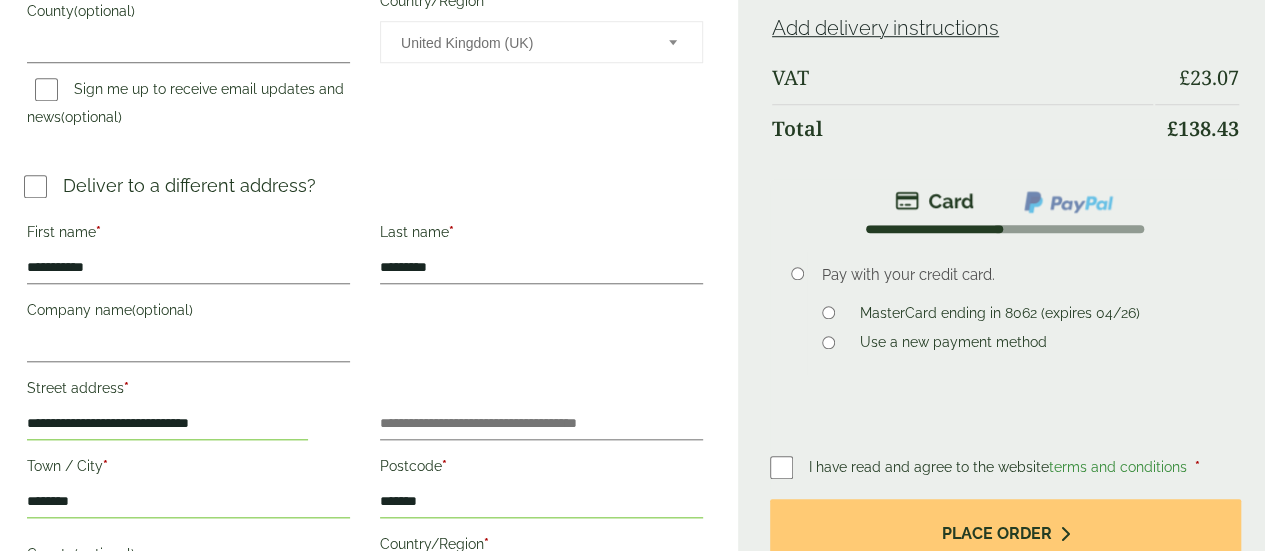 scroll, scrollTop: 798, scrollLeft: 0, axis: vertical 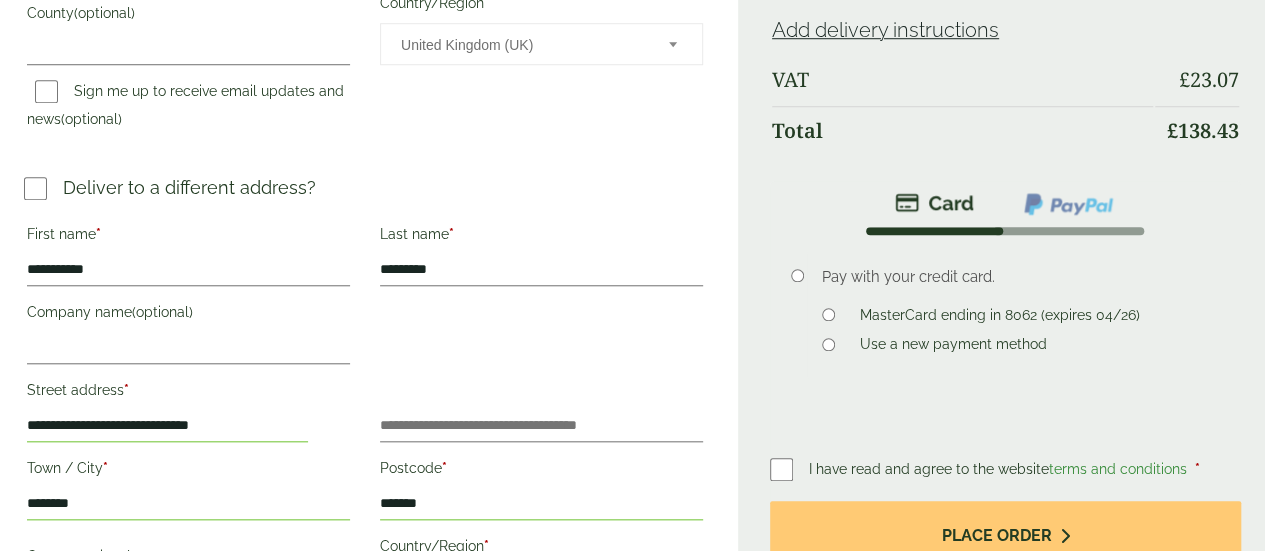 click at bounding box center [1068, 204] 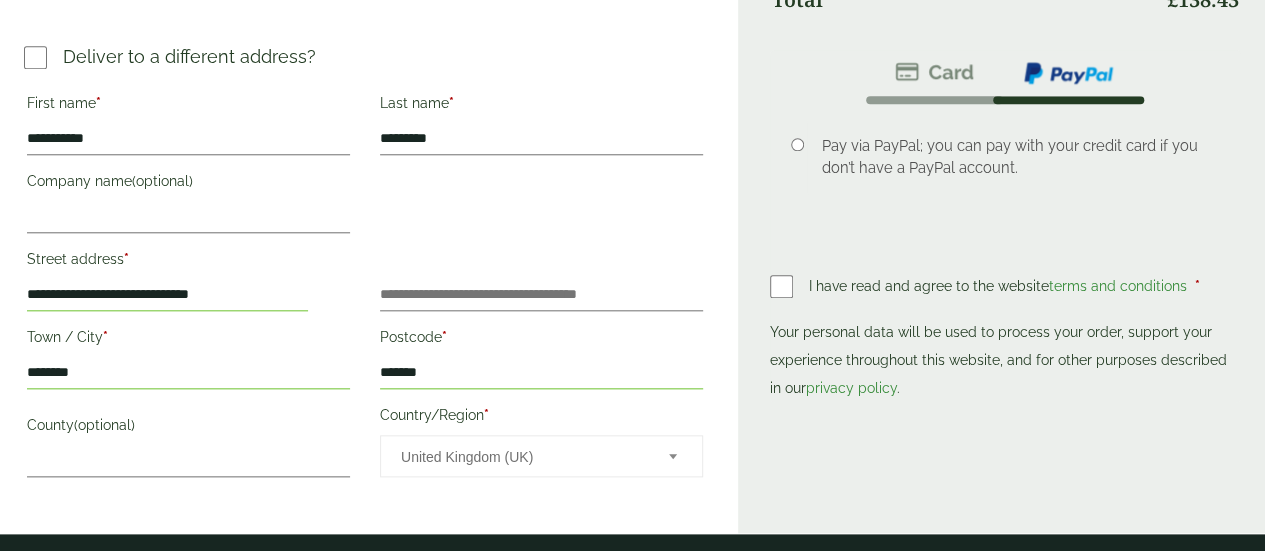scroll, scrollTop: 928, scrollLeft: 0, axis: vertical 